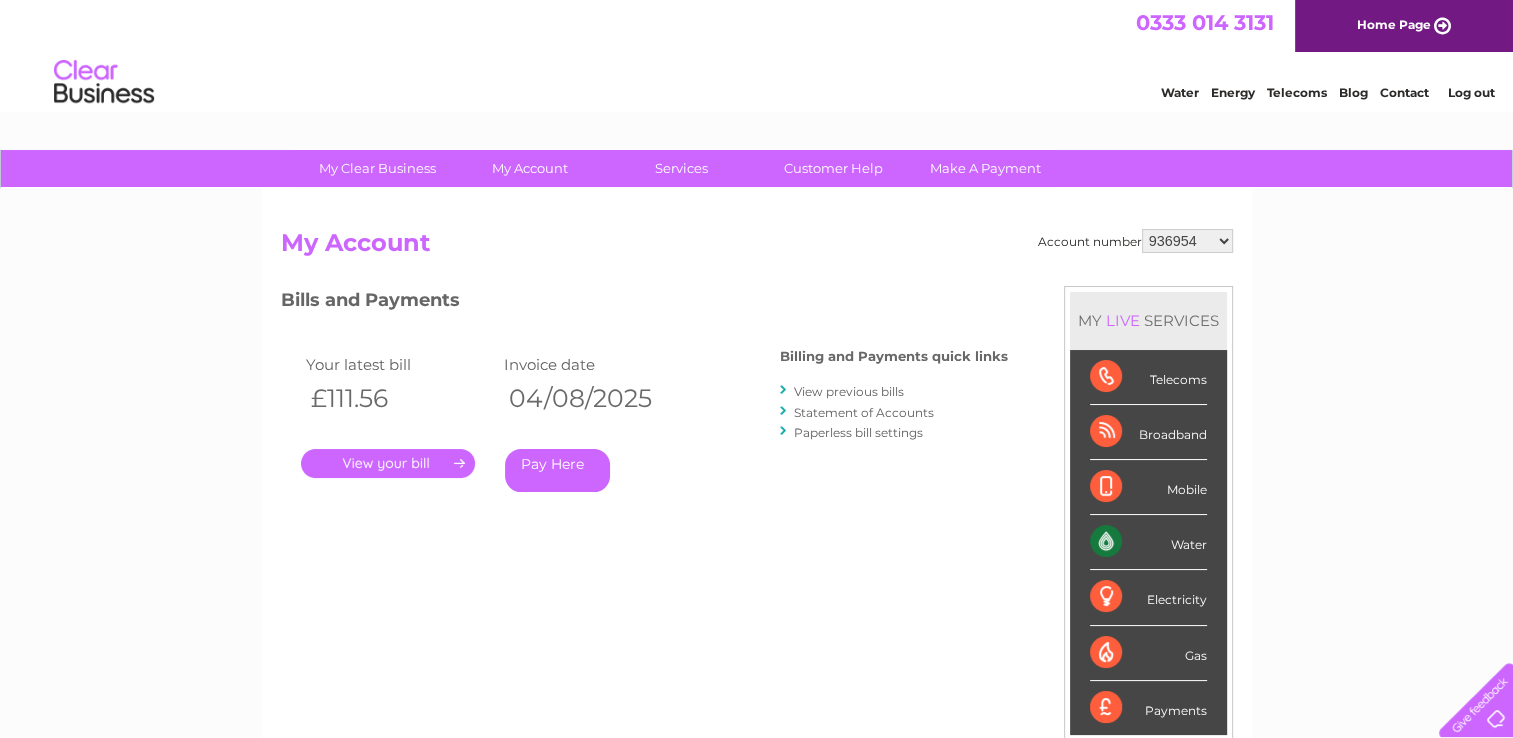 scroll, scrollTop: 0, scrollLeft: 0, axis: both 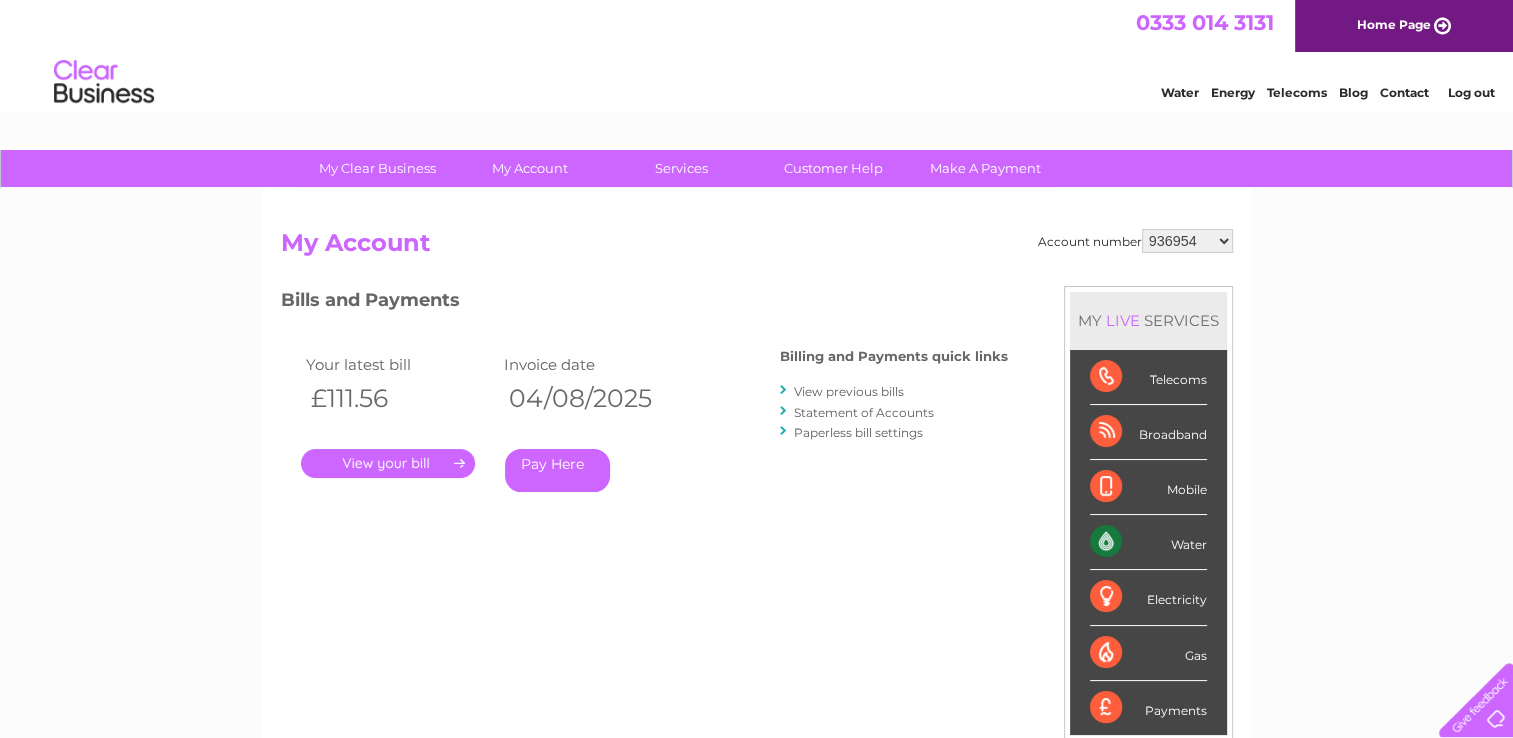 click on "936954
936955
995890
995894
30269670
30271958" at bounding box center (1187, 241) 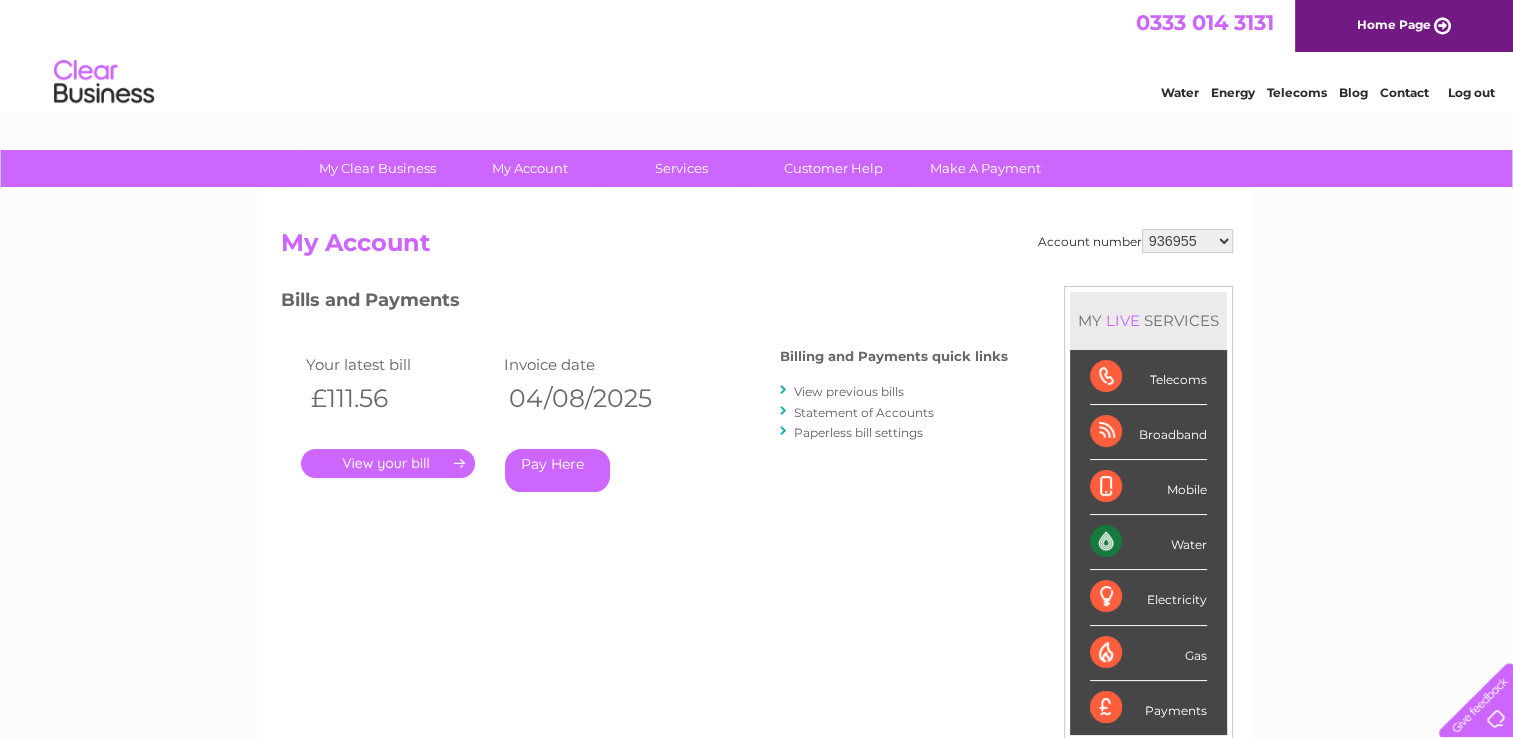 click on "936954
936955
995890
995894
30269670
30271958" at bounding box center (1187, 241) 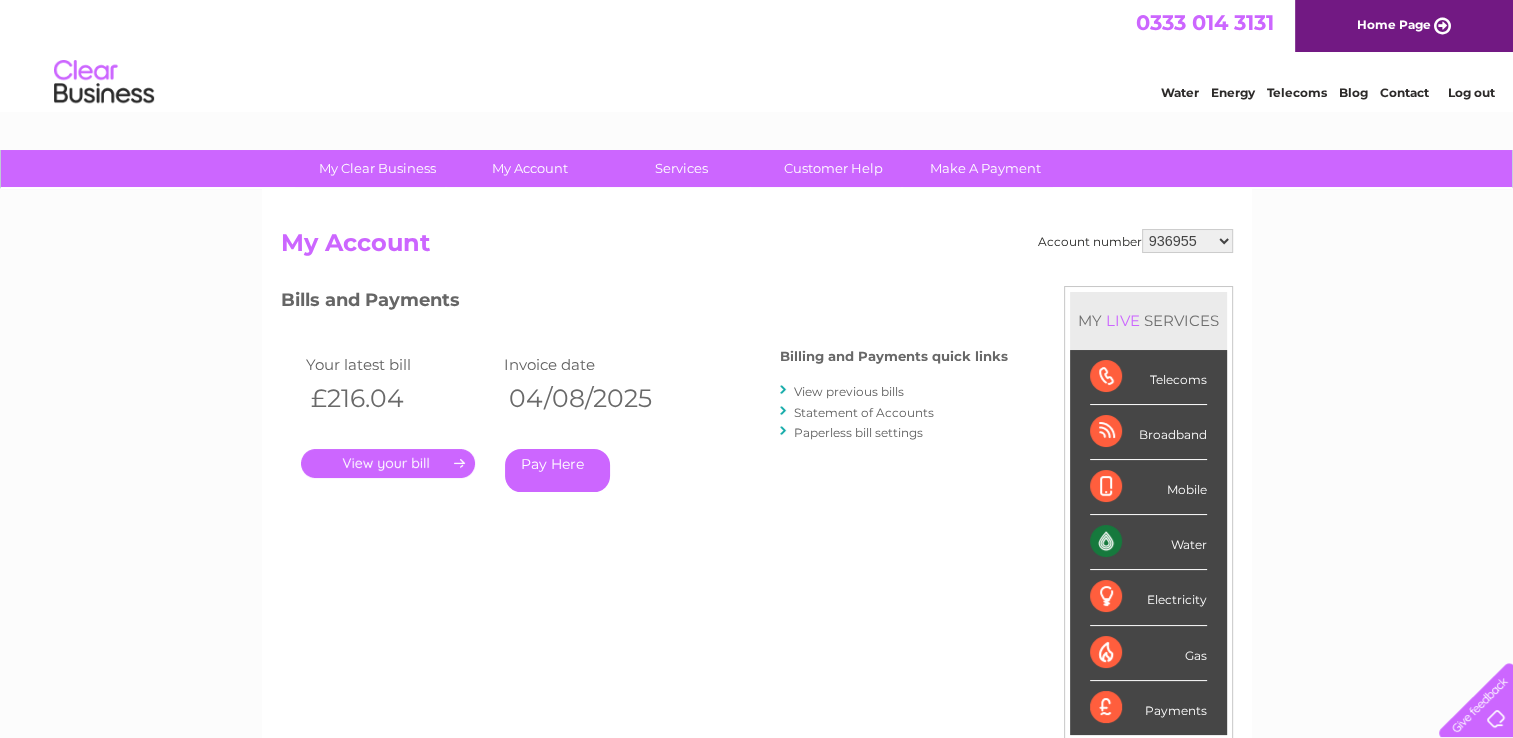 scroll, scrollTop: 0, scrollLeft: 0, axis: both 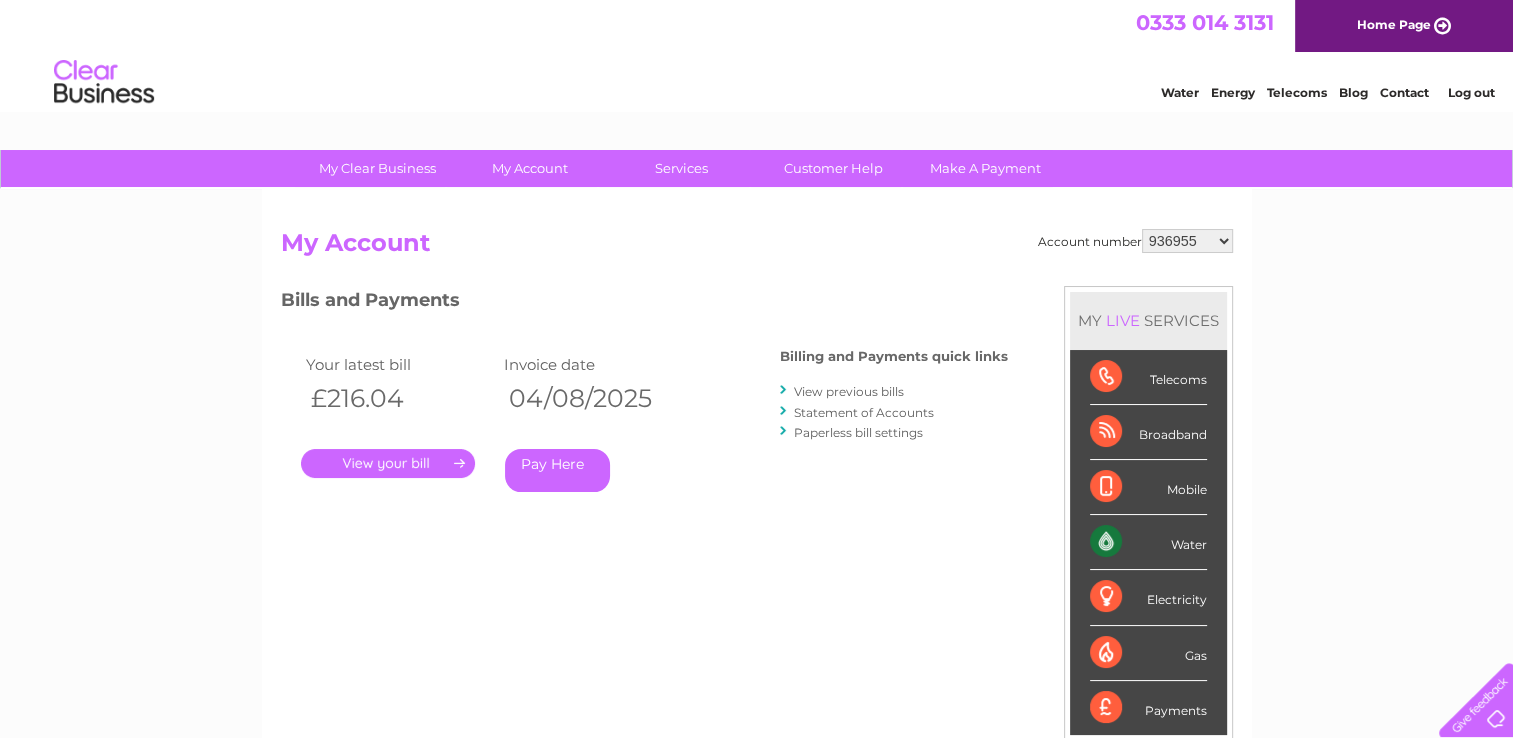 click on "936954
936955
995890
995894
30269670
30271958" at bounding box center [1187, 241] 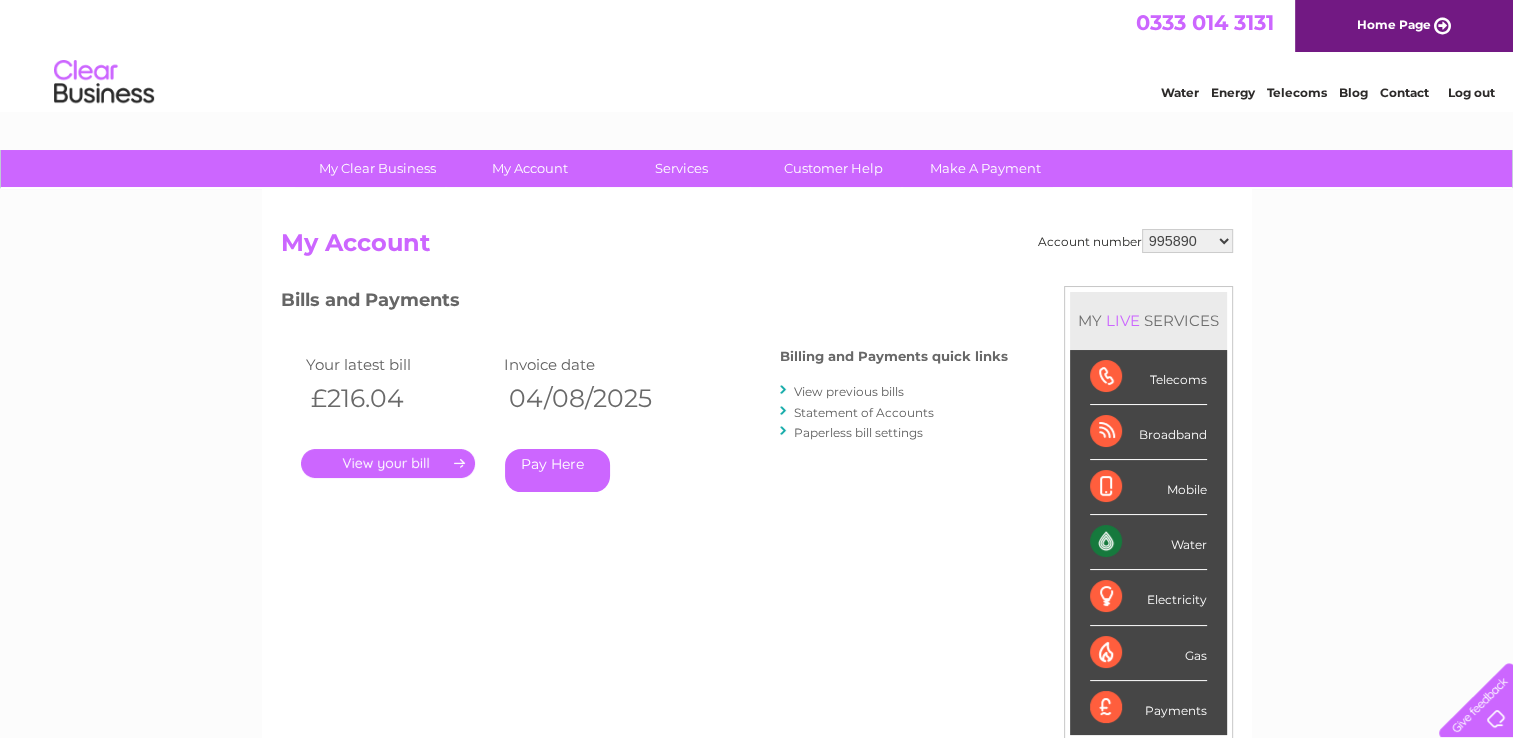 click on "936954
936955
995890
995894
30269670
30271958" at bounding box center [1187, 241] 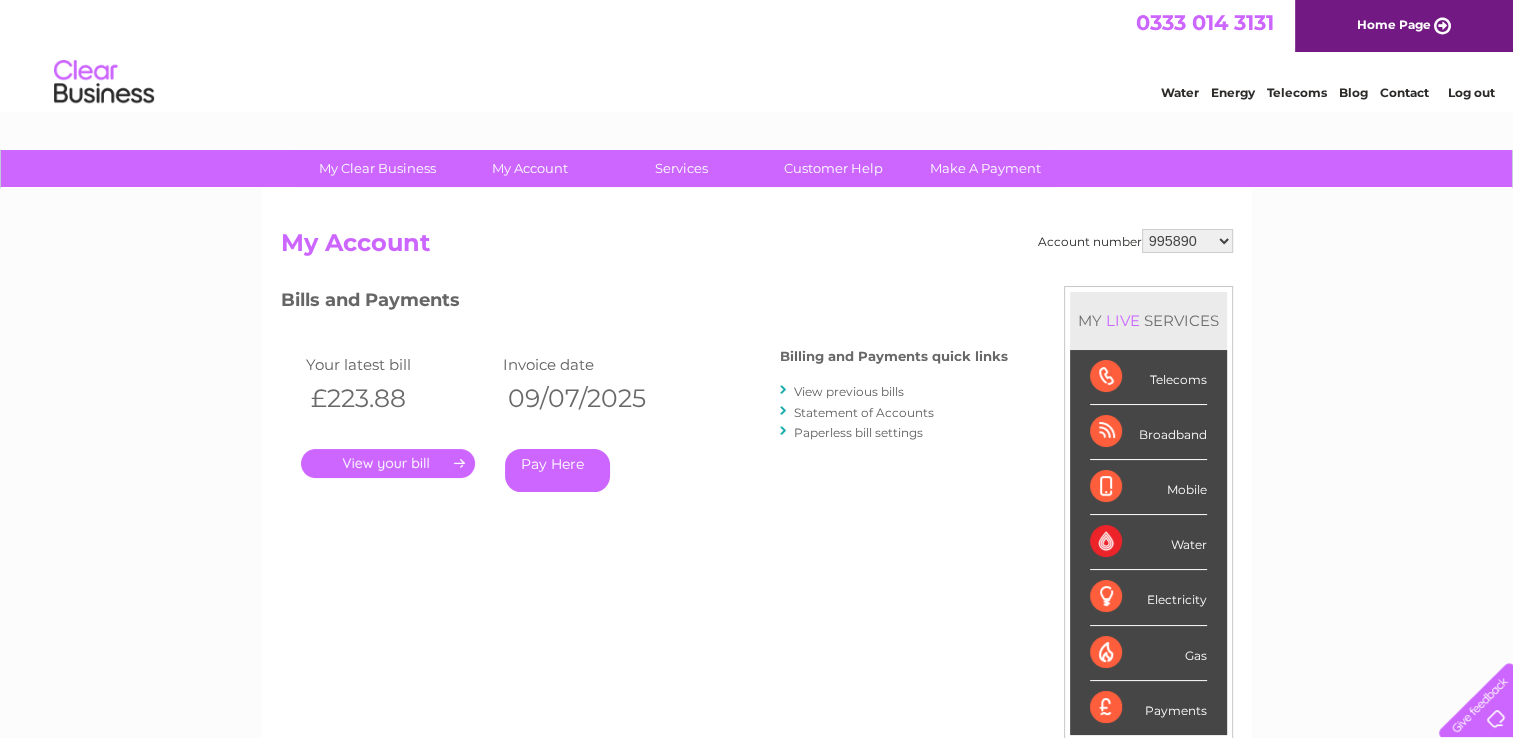 scroll, scrollTop: 0, scrollLeft: 0, axis: both 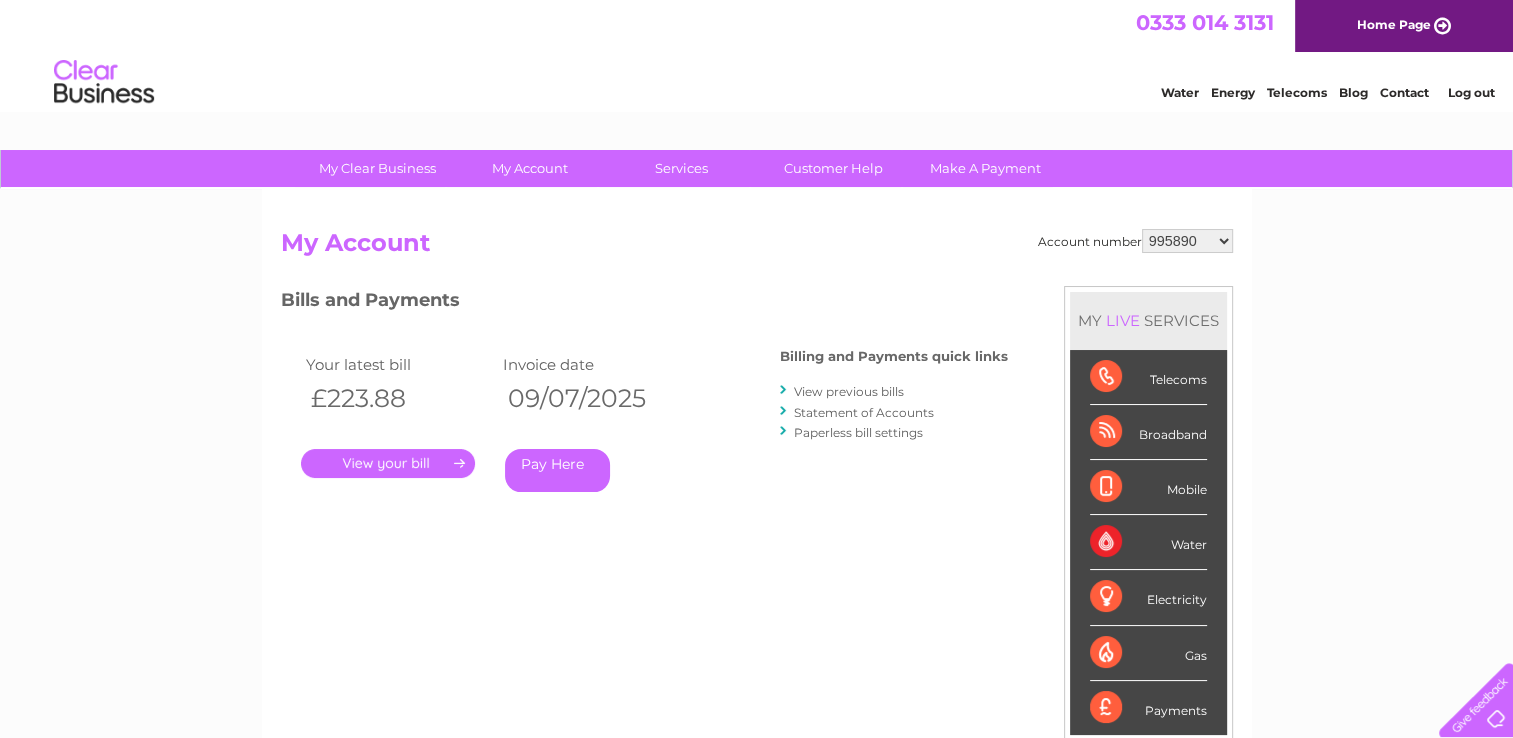 click on "." at bounding box center (388, 463) 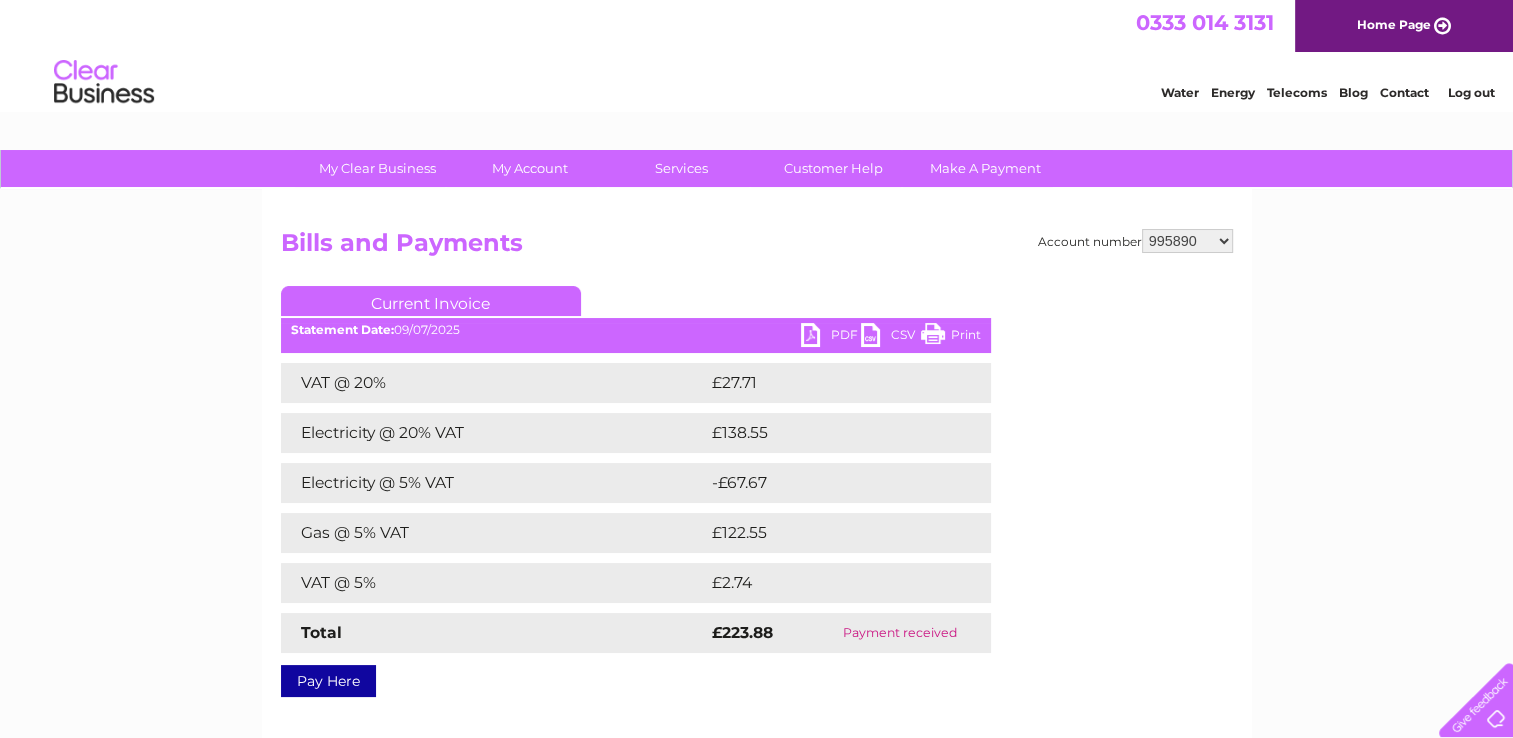 scroll, scrollTop: 0, scrollLeft: 0, axis: both 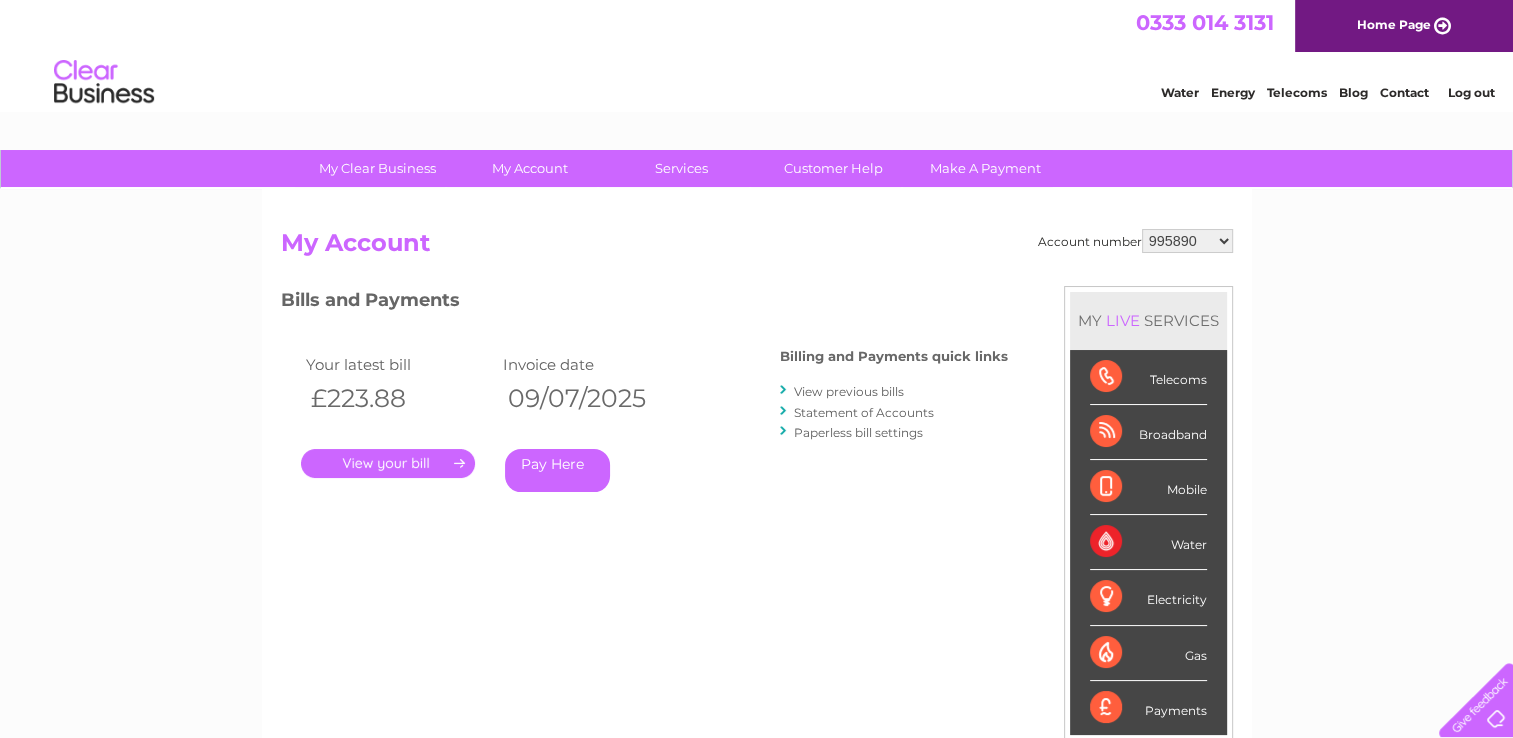 click on "936954
936955
995890
995894
30269670
30271958" at bounding box center [1187, 241] 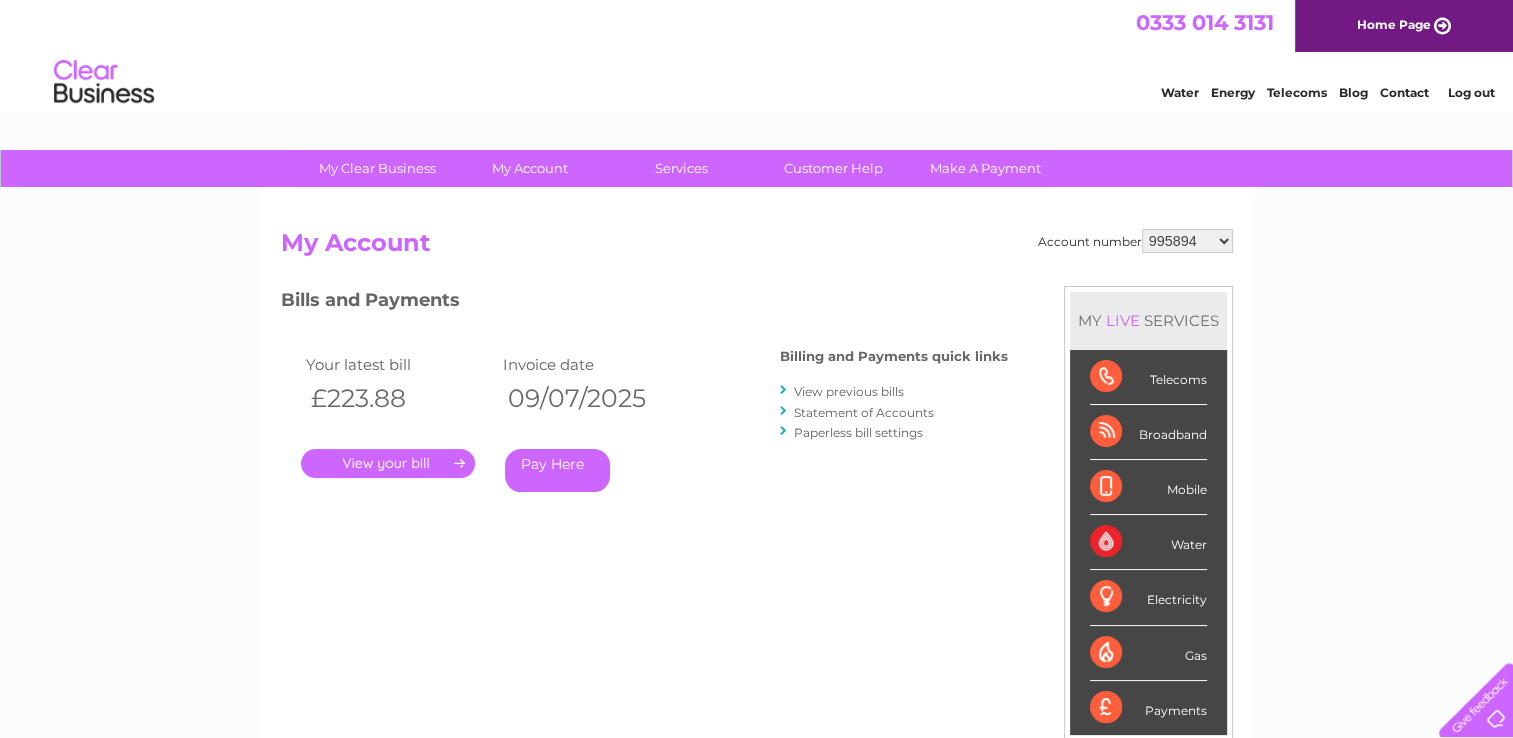click on "936954
936955
995890
995894
30269670
30271958" at bounding box center (1187, 241) 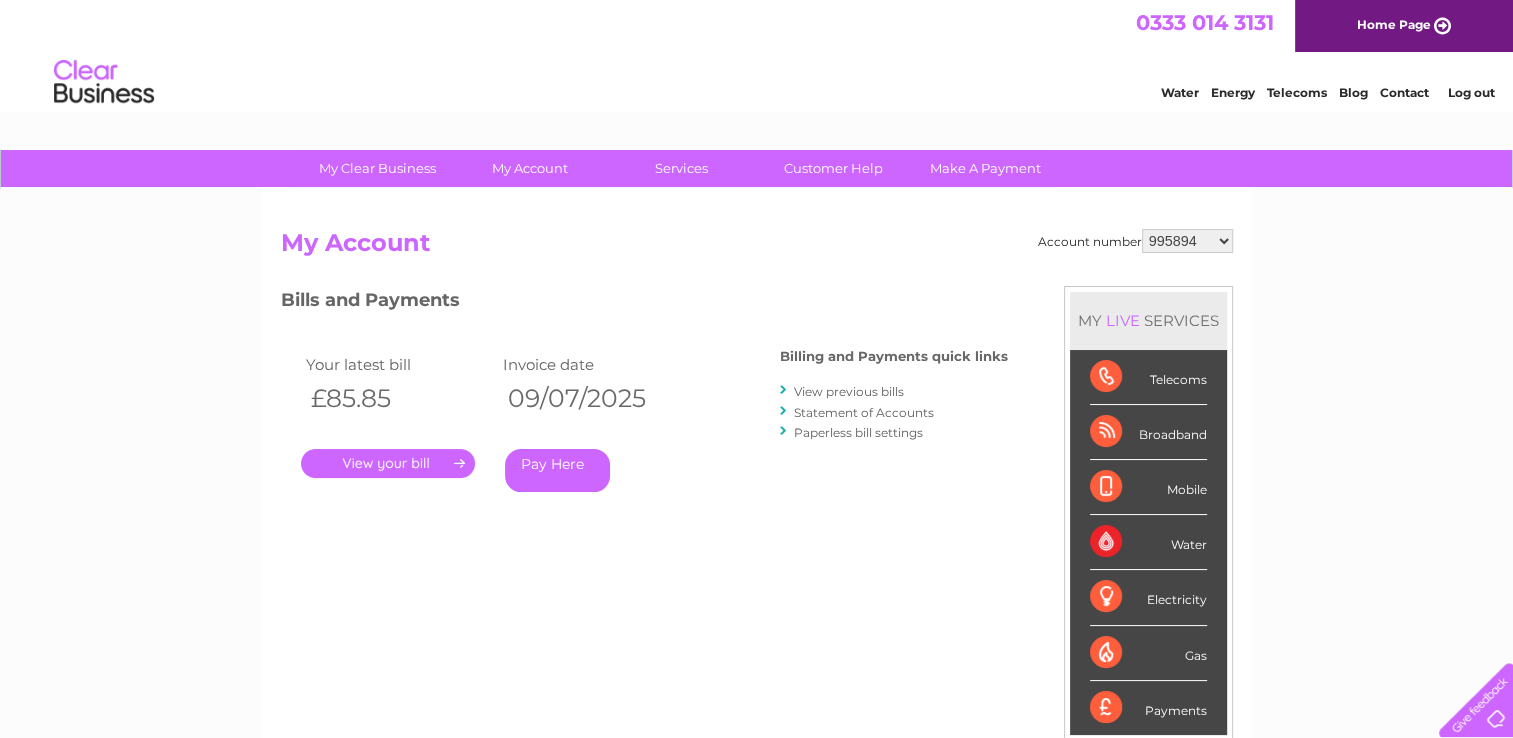 scroll, scrollTop: 0, scrollLeft: 0, axis: both 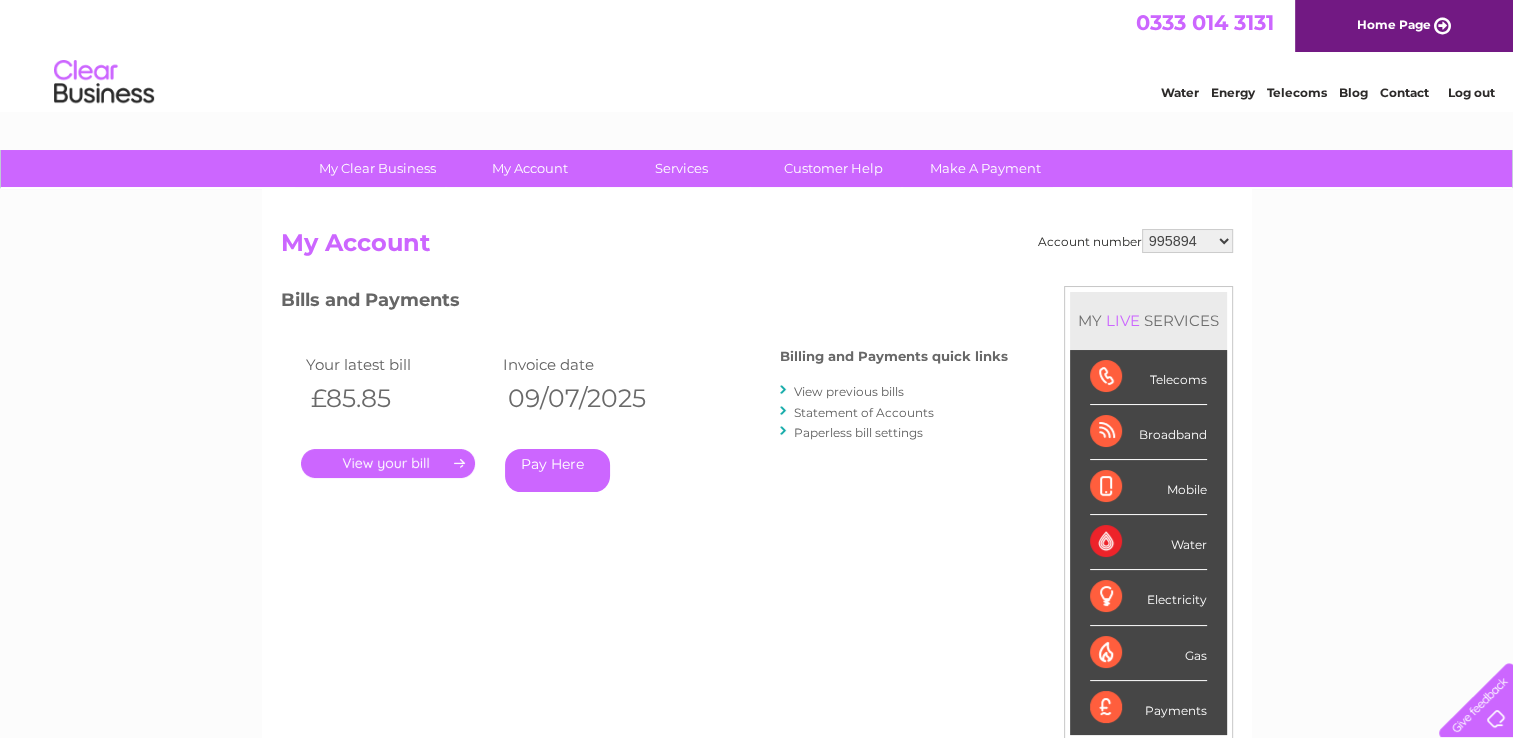 click on "936954
936955
995890
995894
30269670
30271958" at bounding box center [1187, 241] 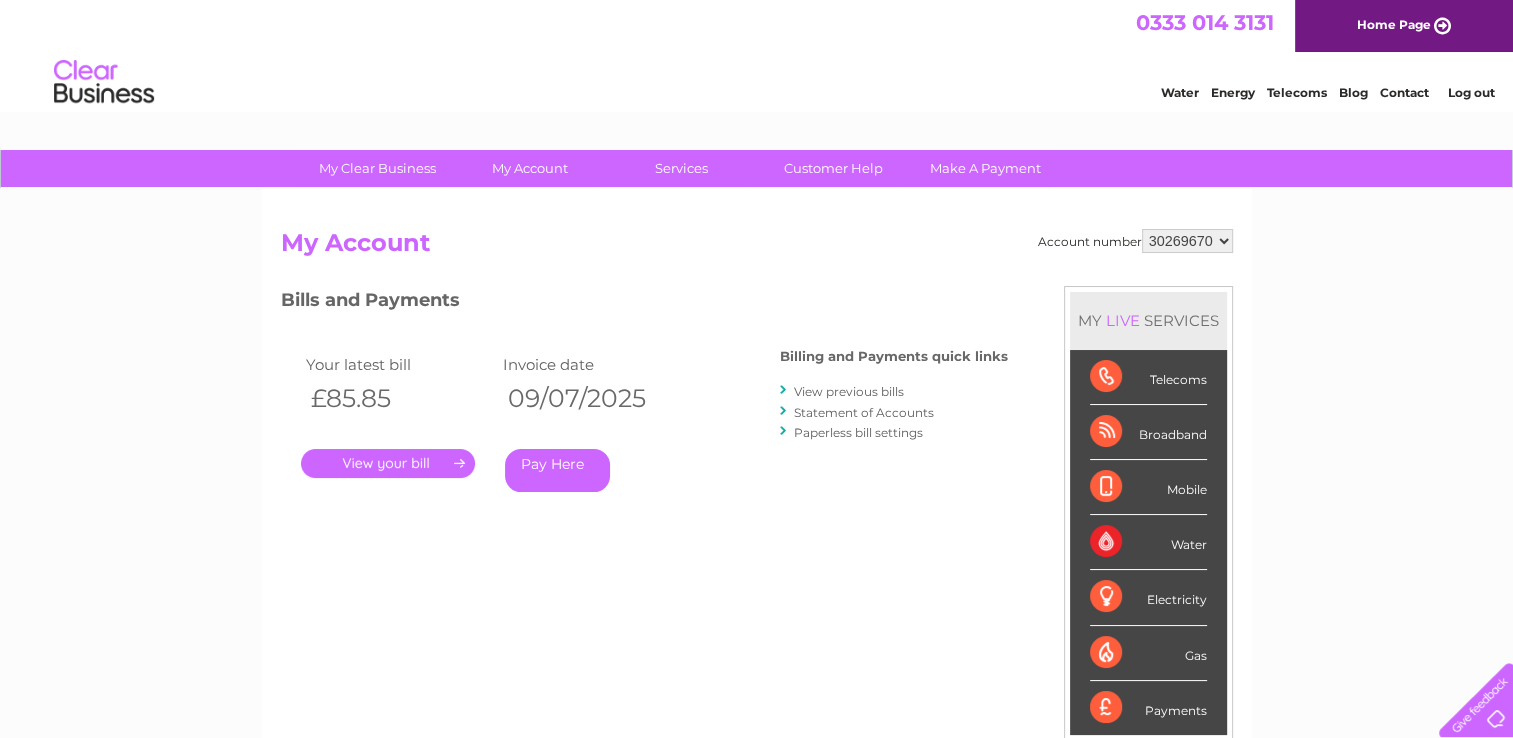 click on "936954
936955
995890
995894
30269670
30271958" at bounding box center [1187, 241] 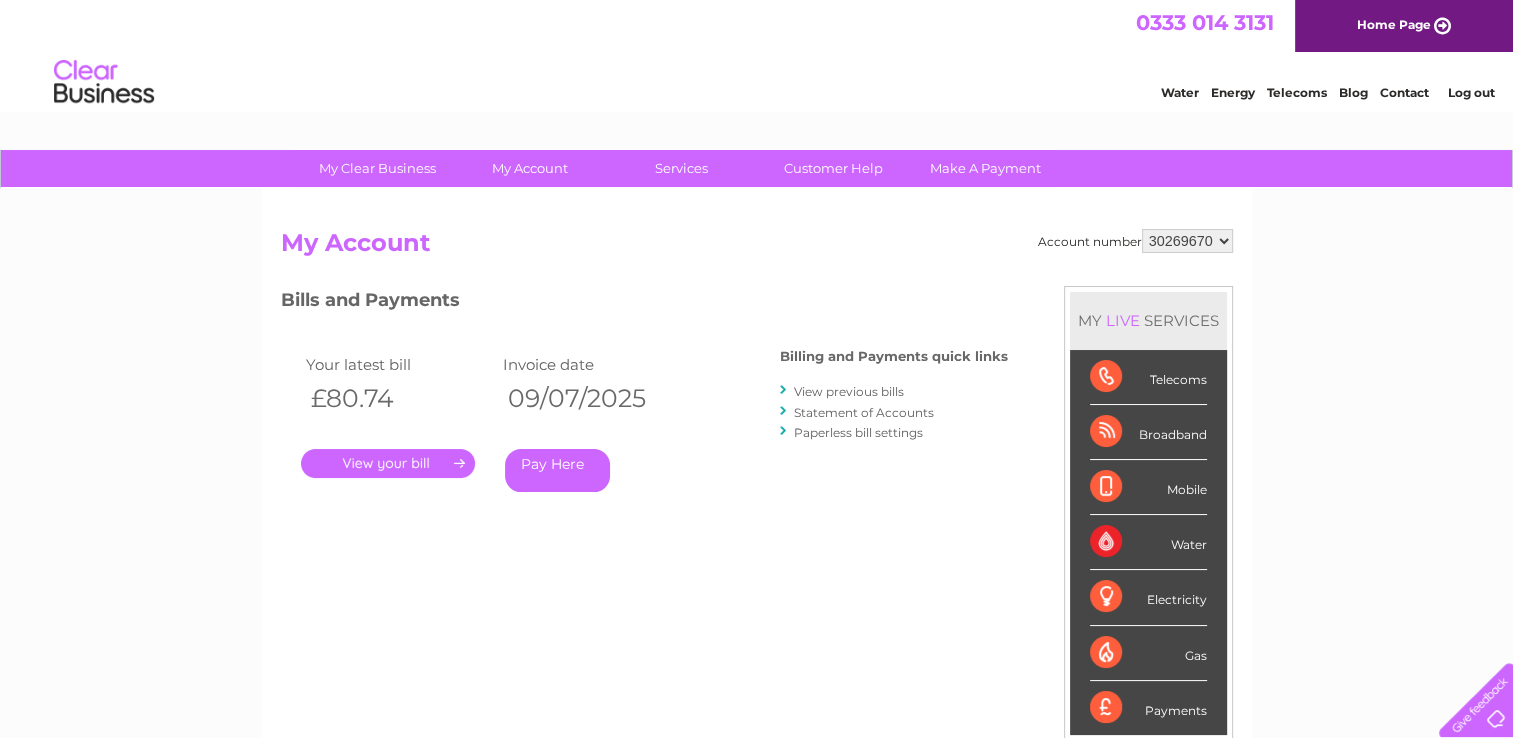 scroll, scrollTop: 0, scrollLeft: 0, axis: both 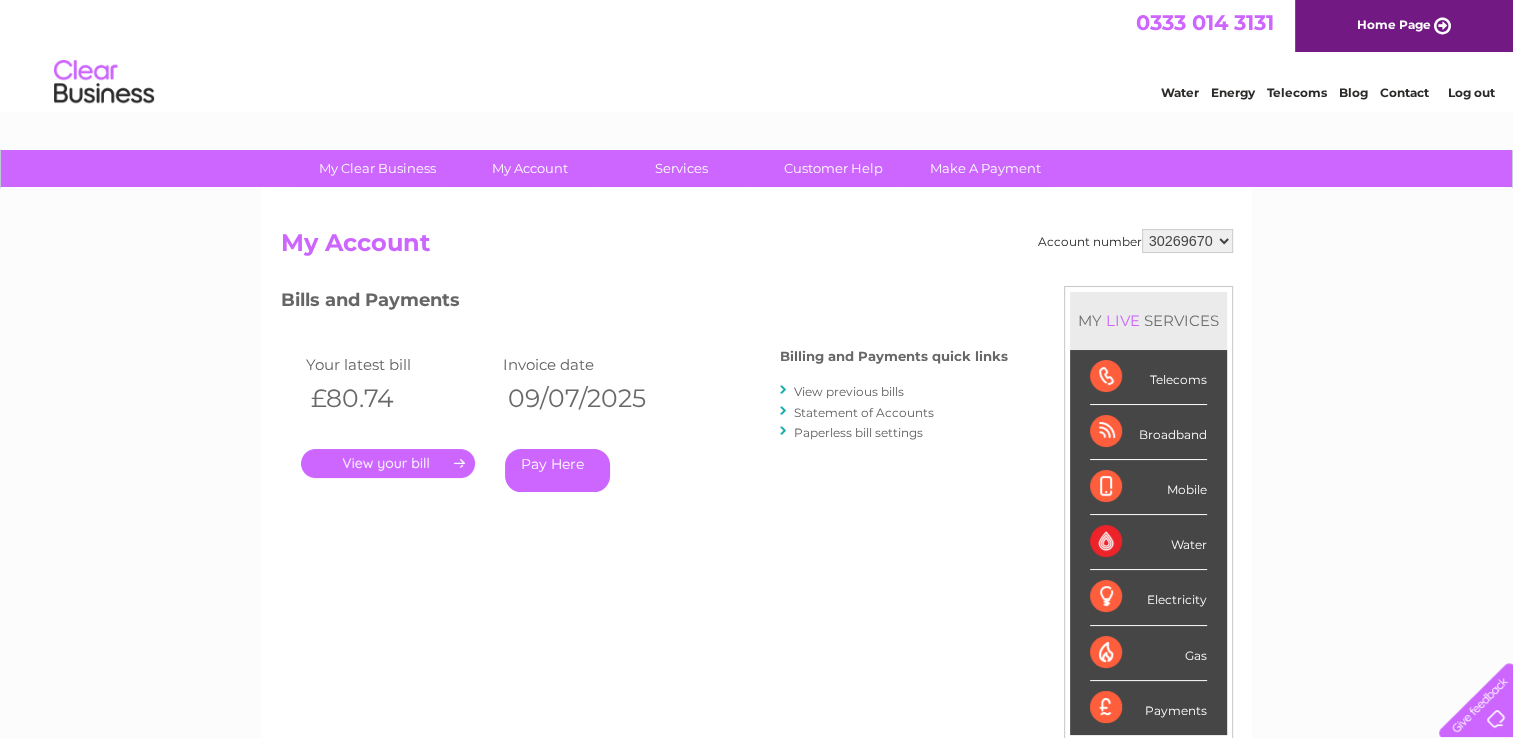 click on "936954
936955
995890
995894
30269670
30271958" at bounding box center [1187, 241] 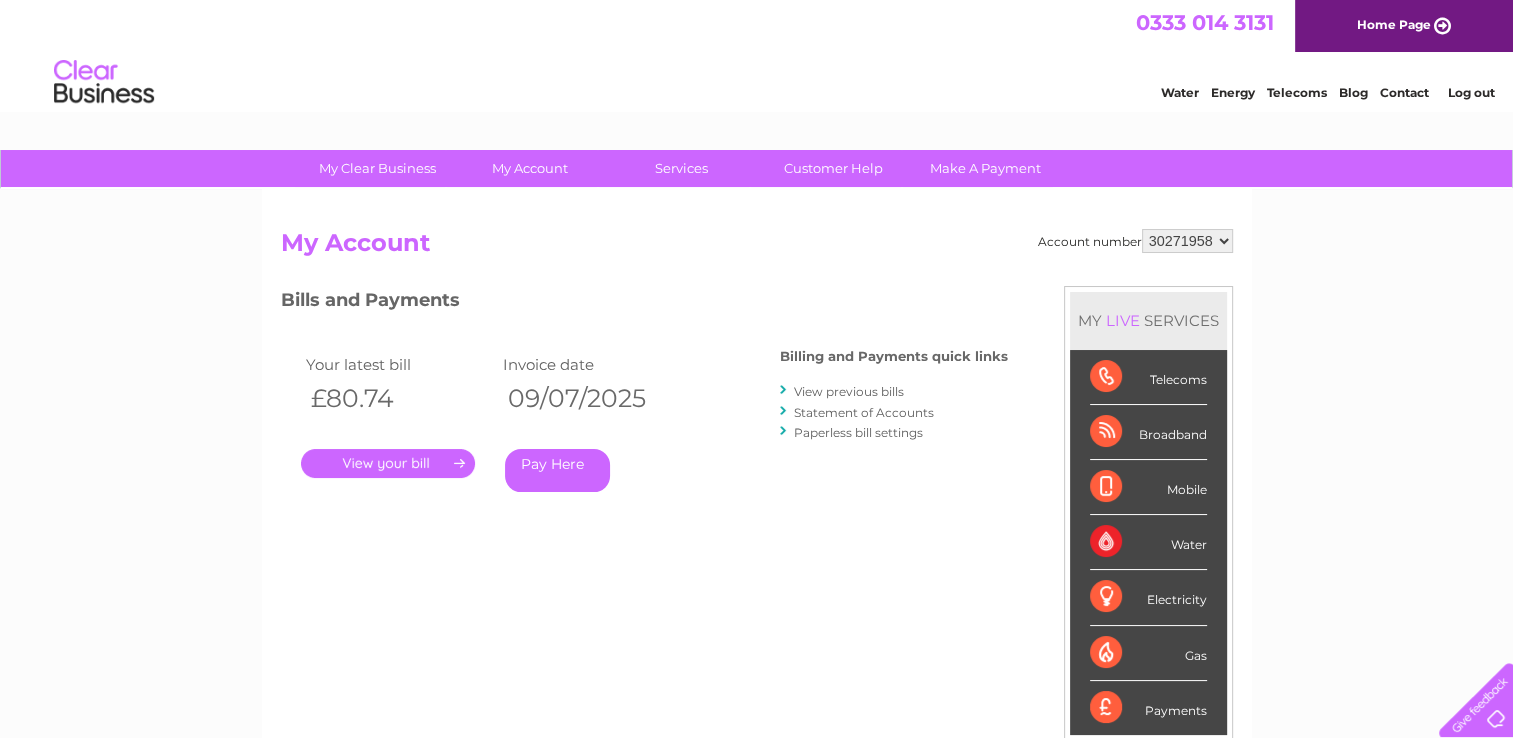 click on "936954
936955
995890
995894
30269670
30271958" at bounding box center [1187, 241] 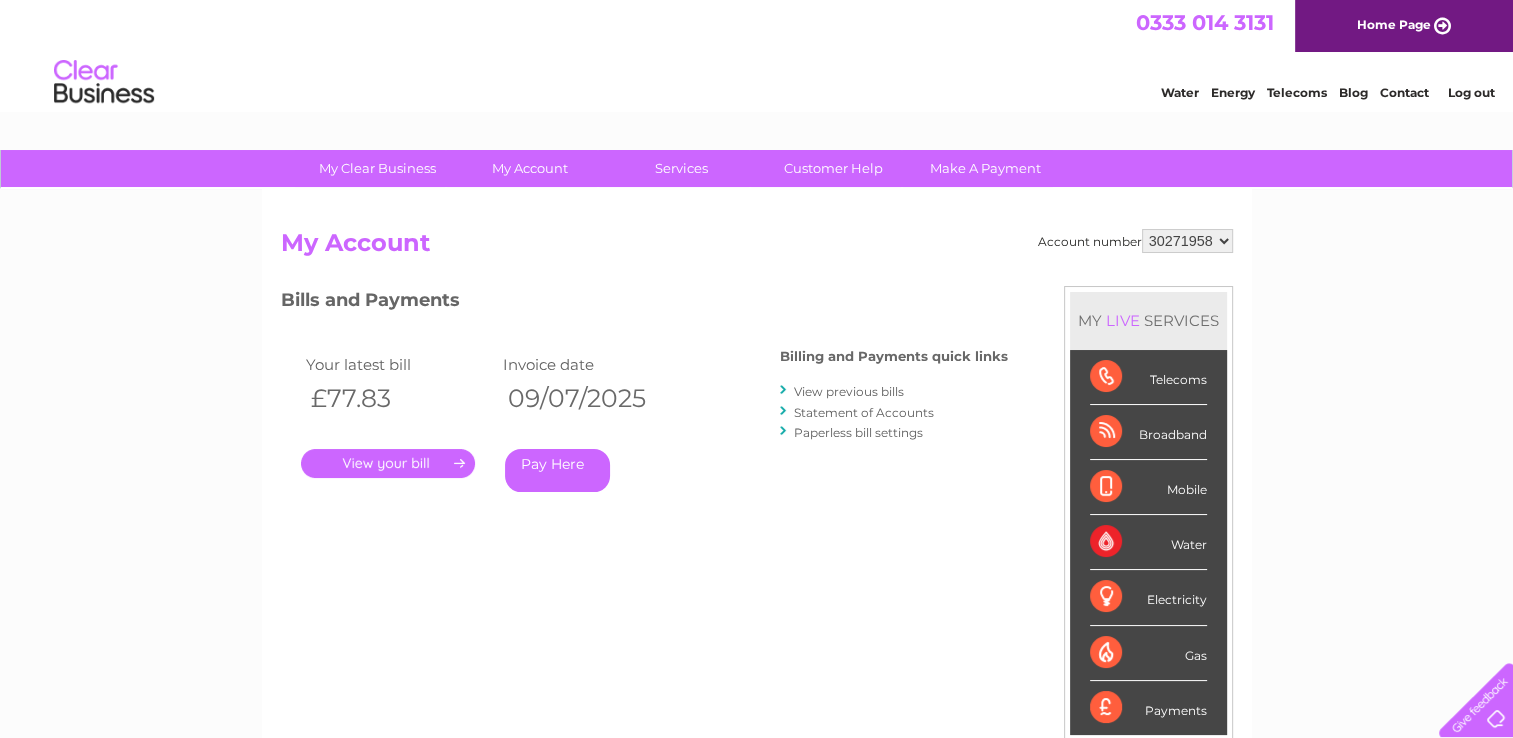 scroll, scrollTop: 0, scrollLeft: 0, axis: both 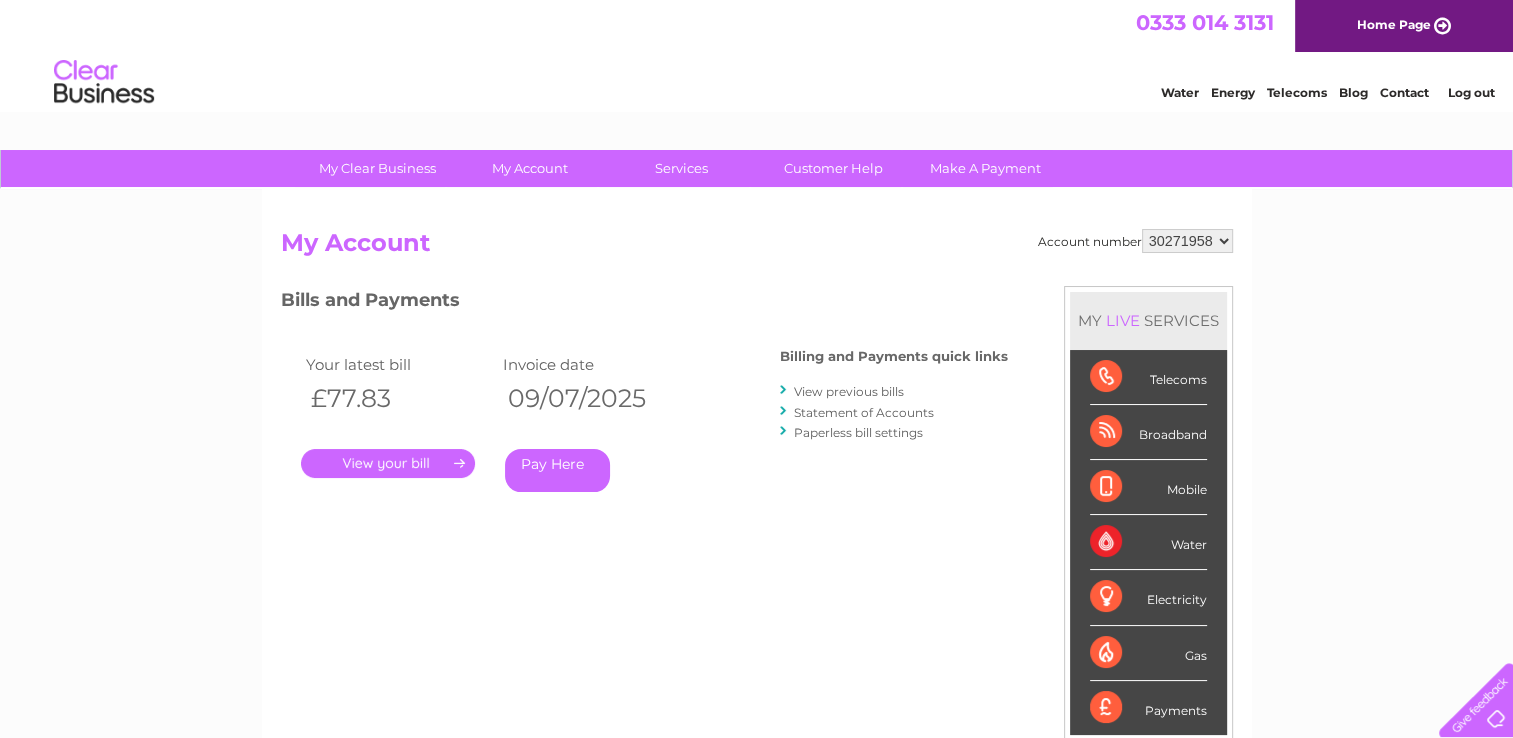 click on "936954
936955
995890
995894
30269670
30271958" at bounding box center (1187, 241) 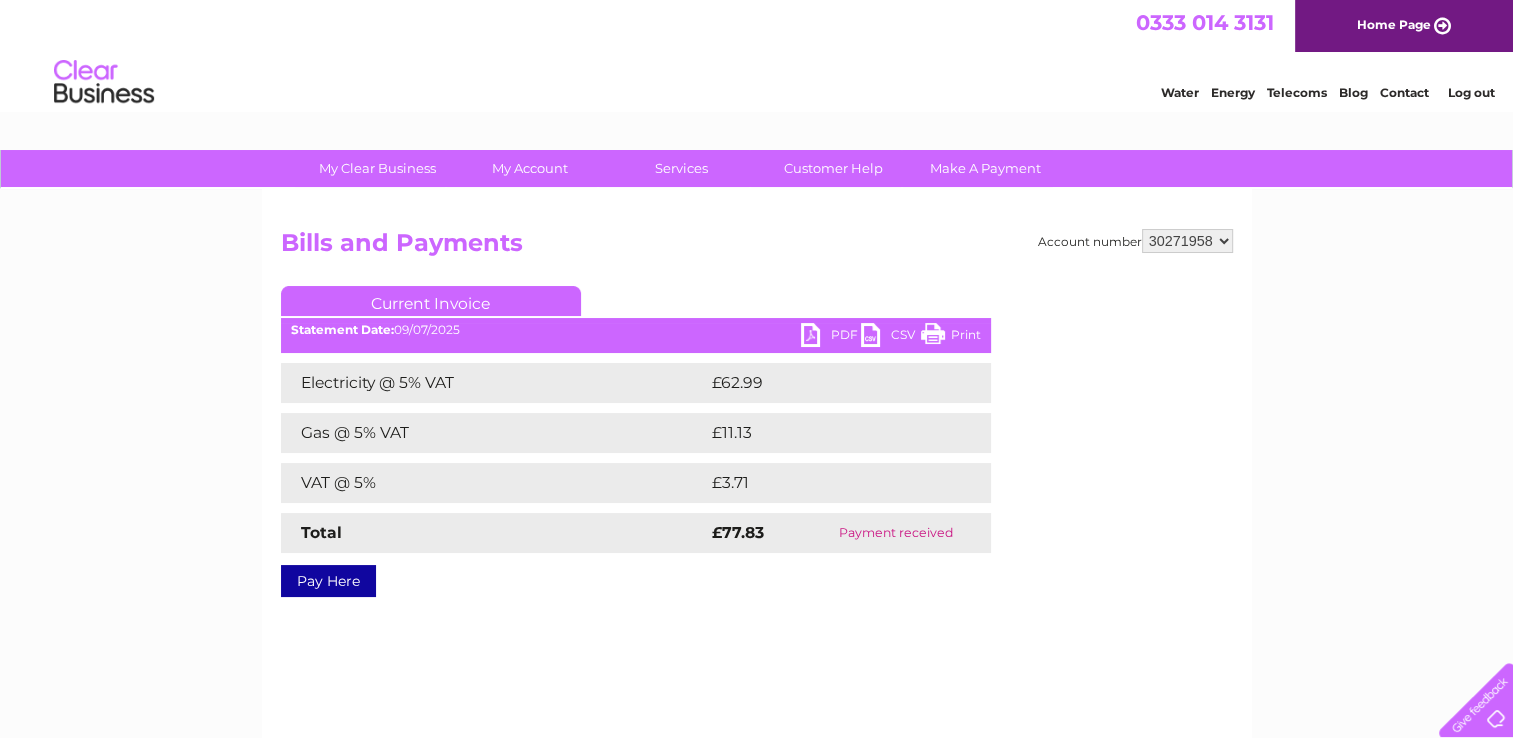 scroll, scrollTop: 0, scrollLeft: 0, axis: both 